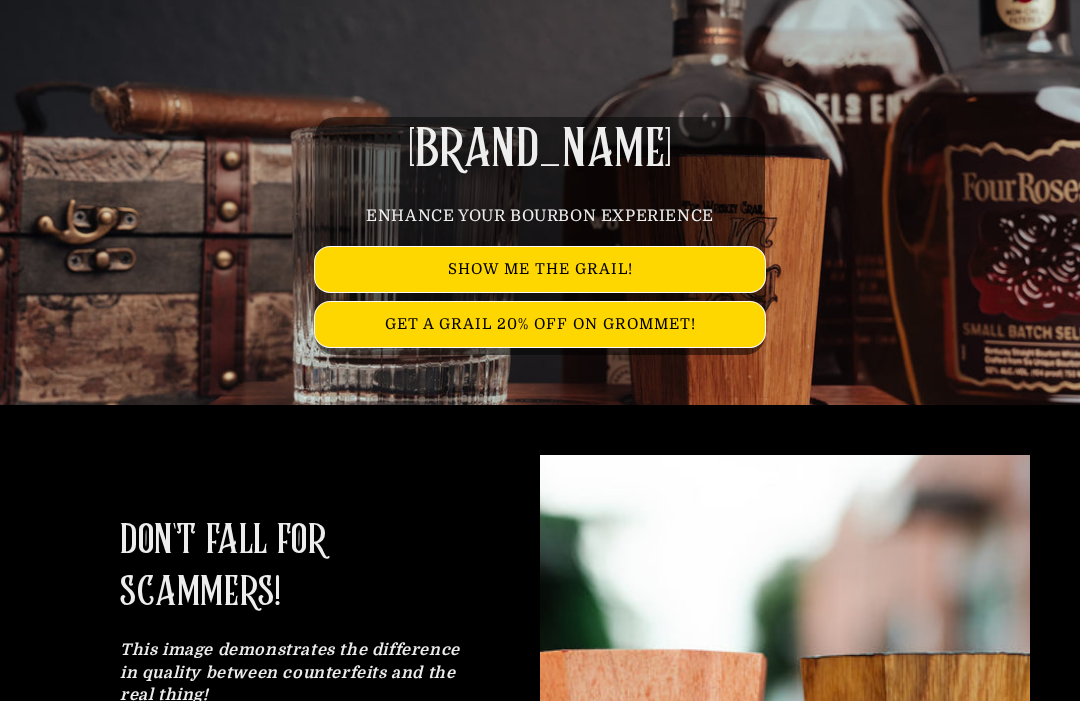 scroll, scrollTop: 247, scrollLeft: 0, axis: vertical 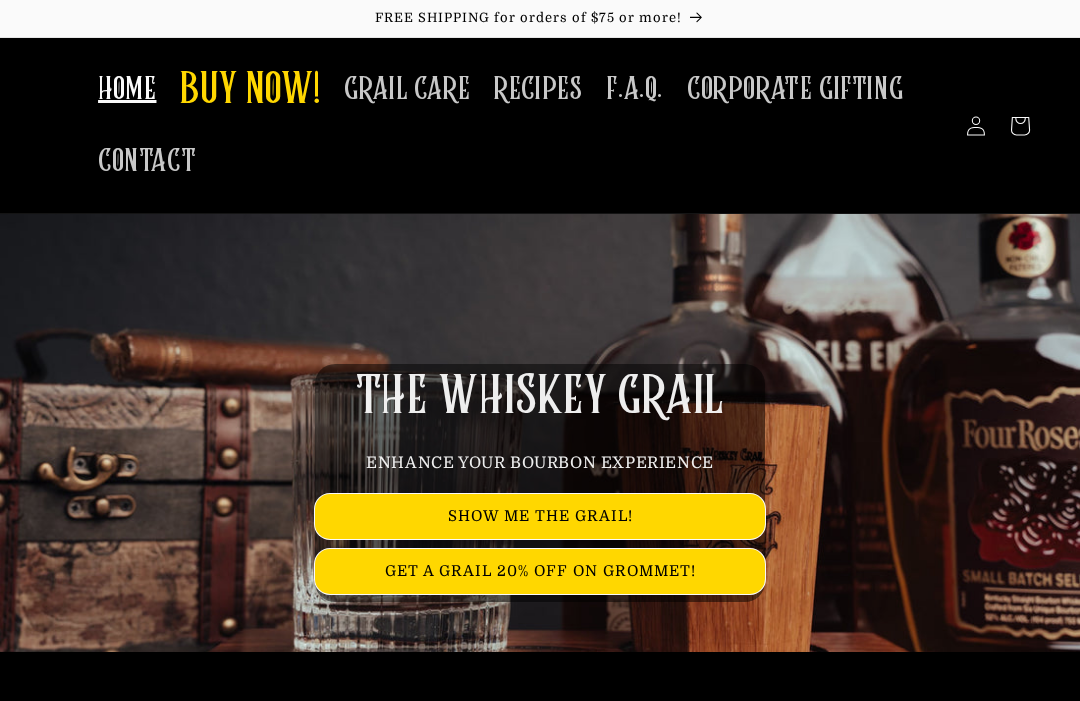 click on "BUY NOW!" at bounding box center (250, 91) 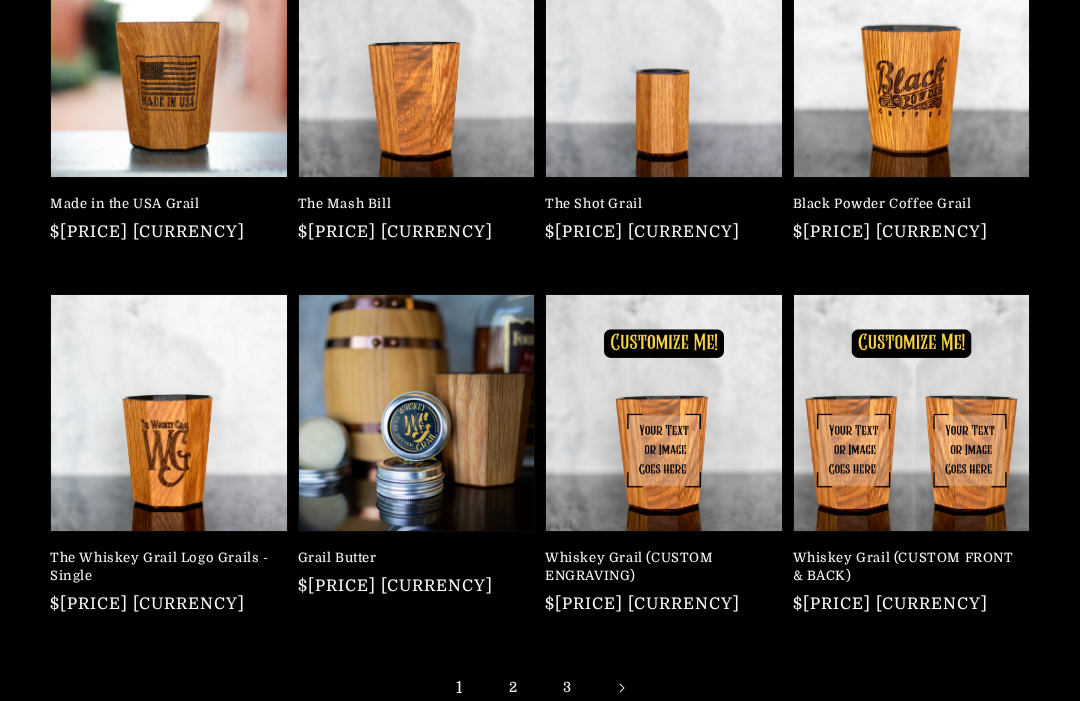 scroll, scrollTop: 361, scrollLeft: 0, axis: vertical 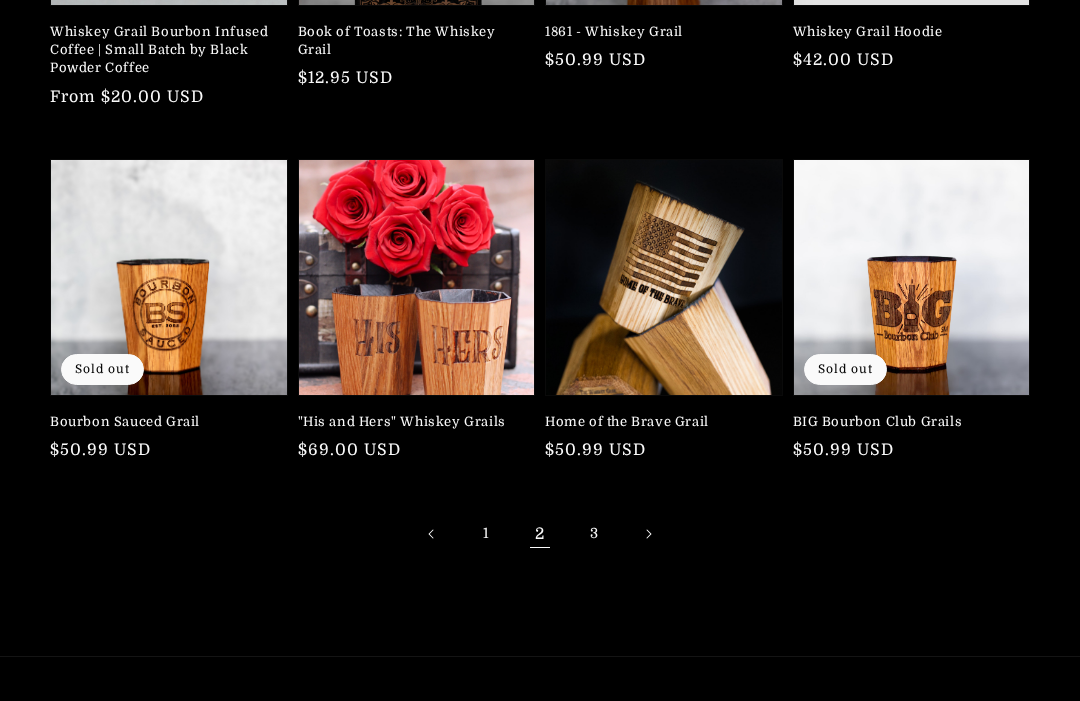 click on "3" at bounding box center (594, 534) 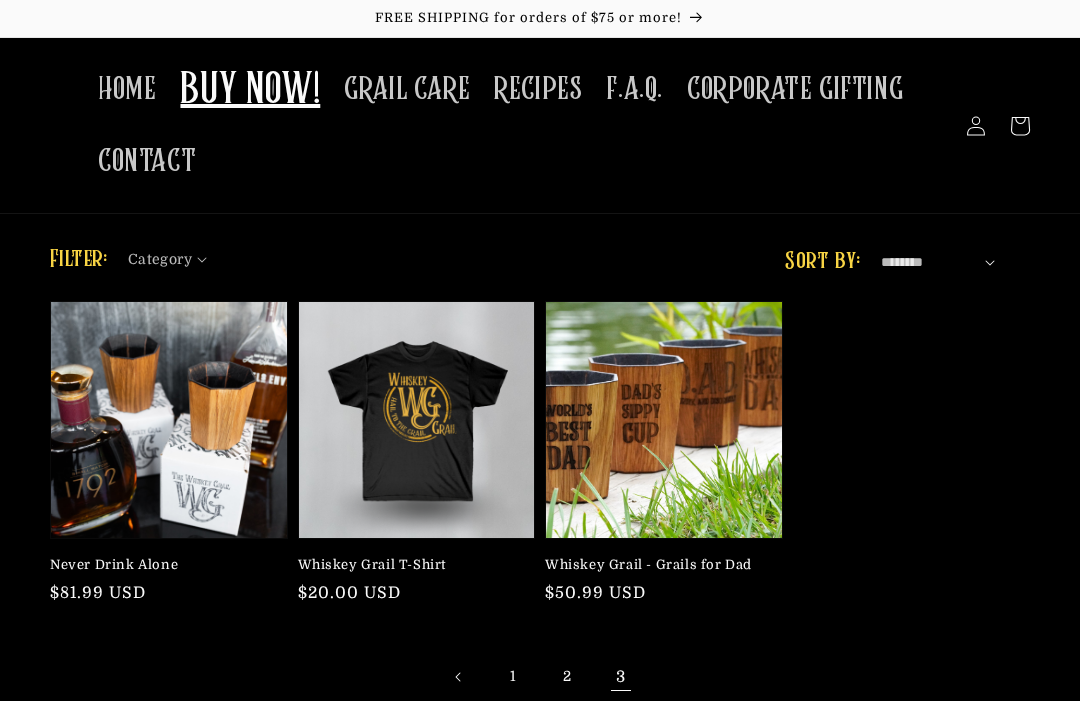 scroll, scrollTop: 0, scrollLeft: 0, axis: both 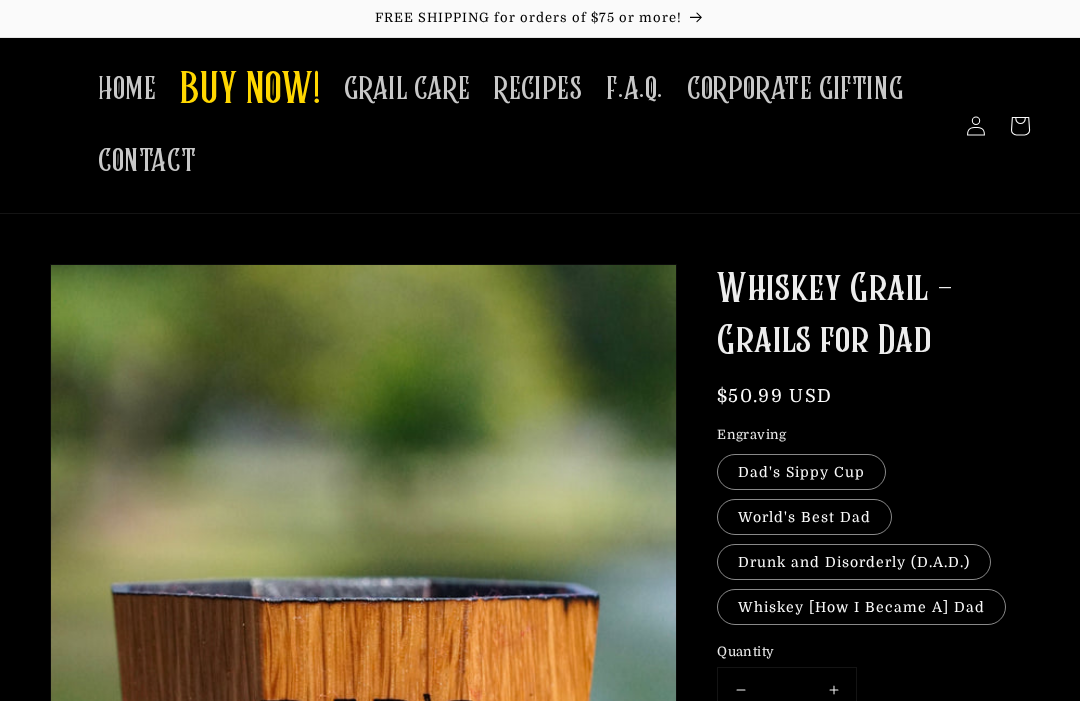click on "BUY NOW!" at bounding box center [250, 91] 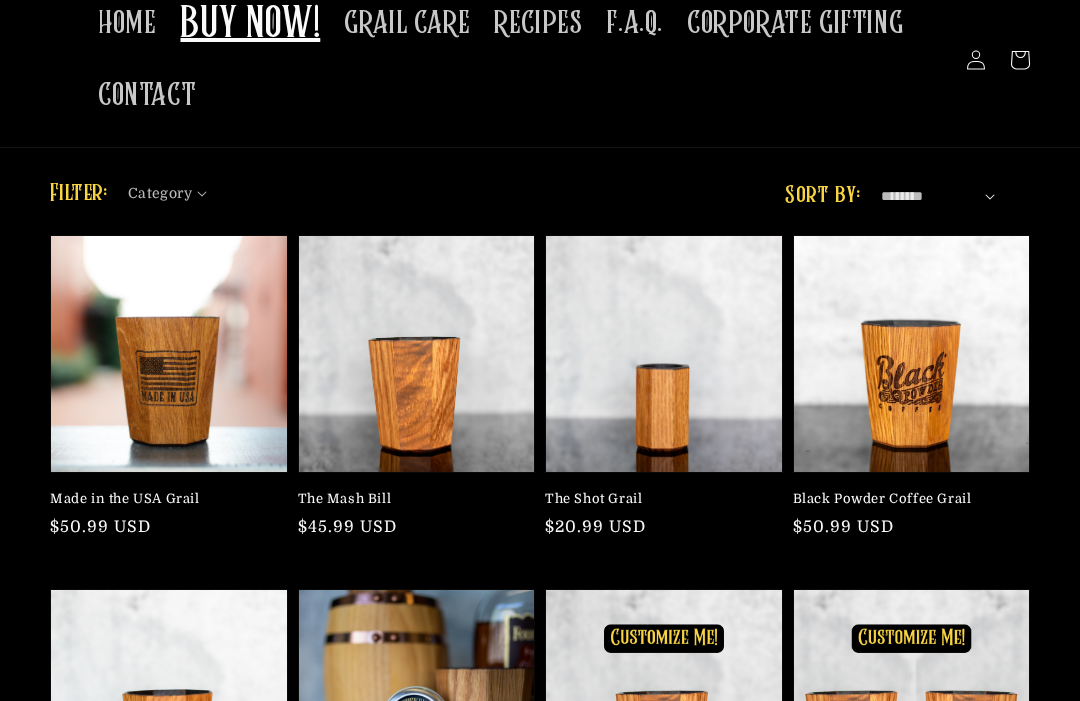 scroll, scrollTop: 70, scrollLeft: 0, axis: vertical 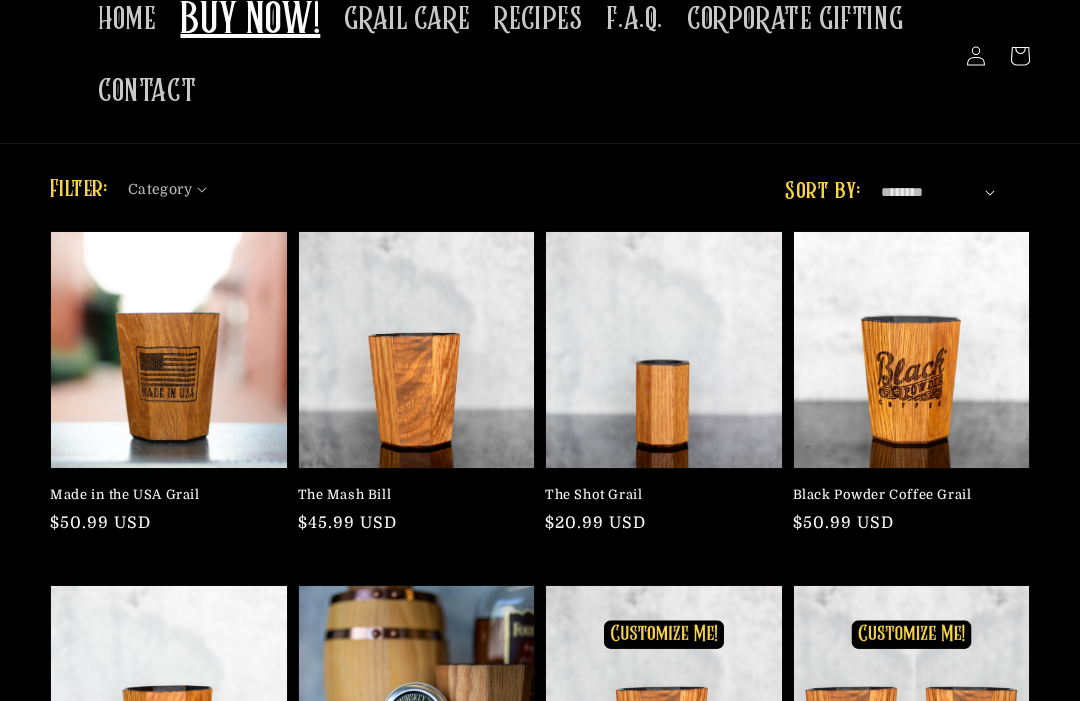 click on "The Mash Bill" at bounding box center (411, 495) 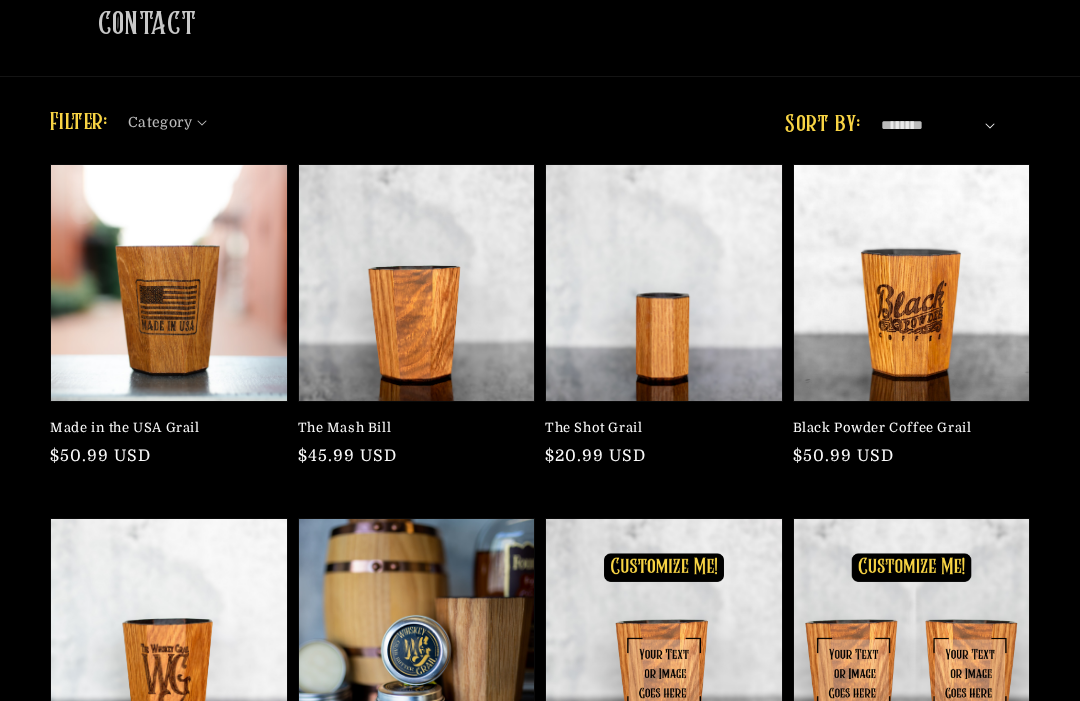 click on "Made in the USA Grail" at bounding box center [163, 428] 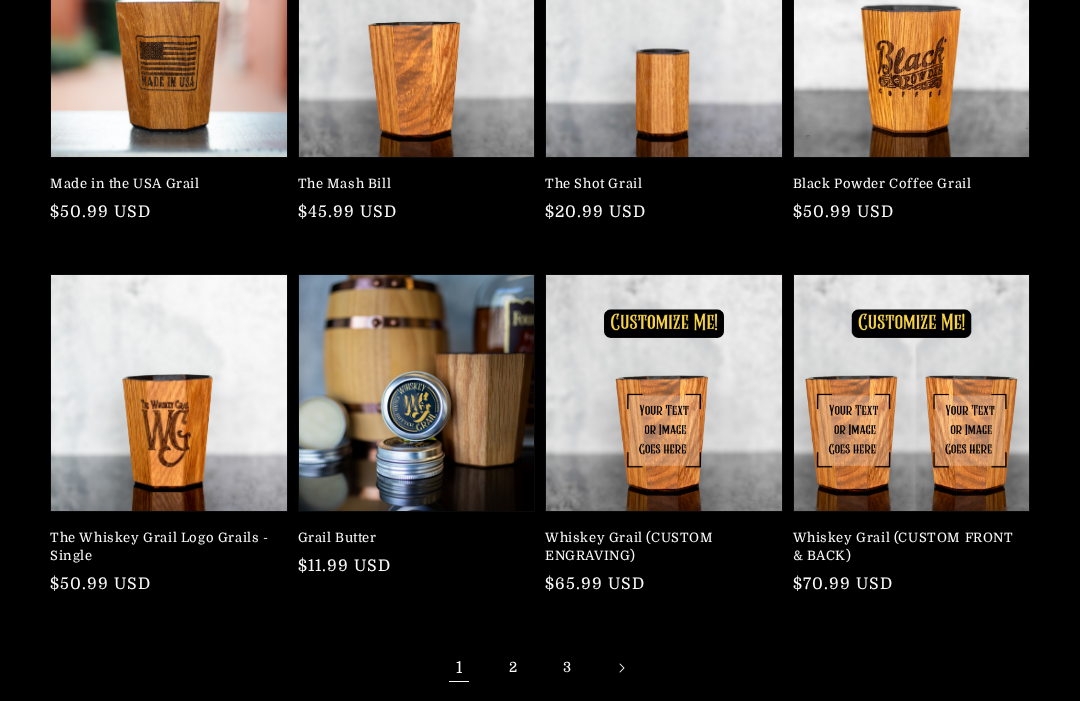 scroll, scrollTop: 381, scrollLeft: 0, axis: vertical 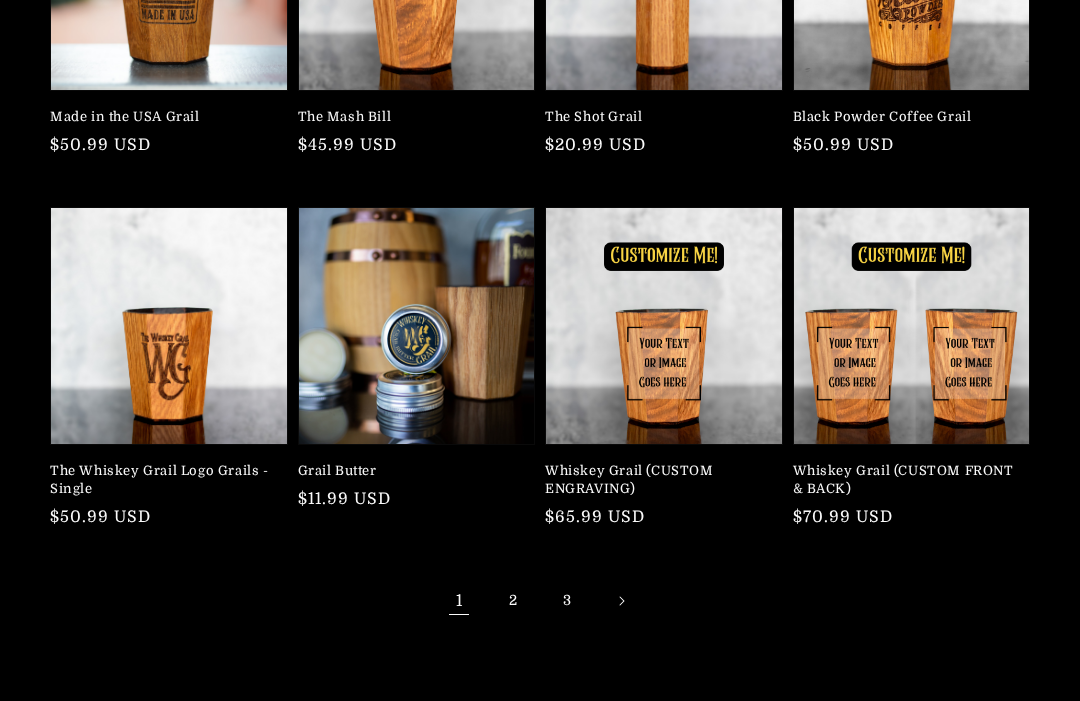 click on "Whiskey Grail (CUSTOM FRONT & BACK)" at bounding box center (906, 480) 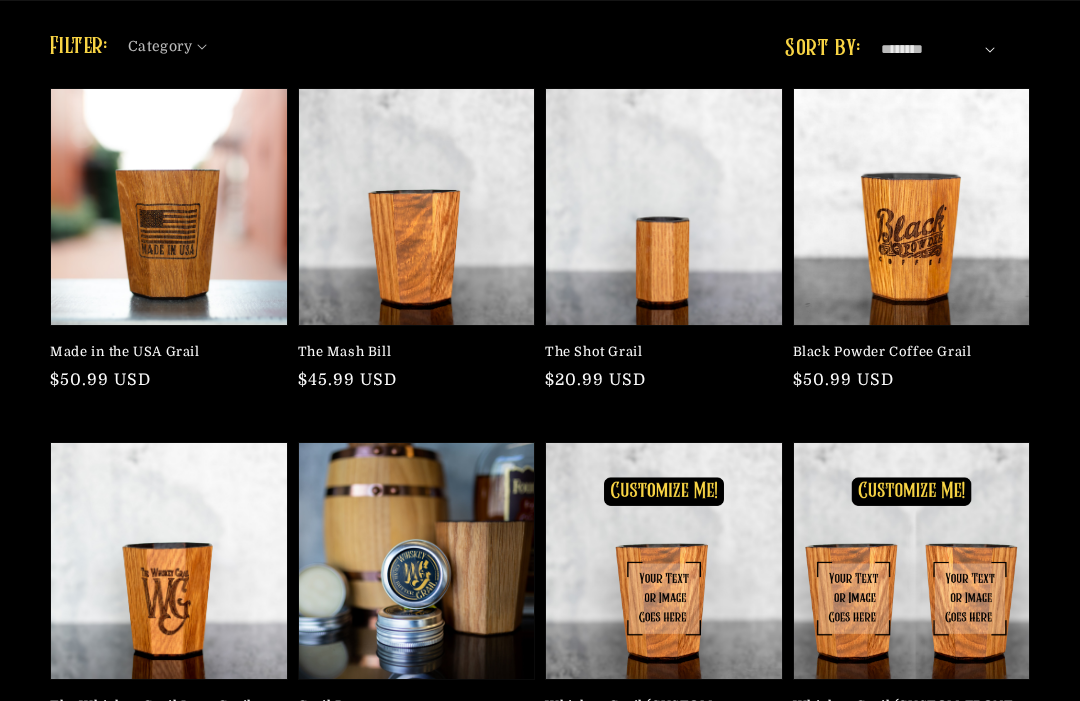scroll, scrollTop: 448, scrollLeft: 0, axis: vertical 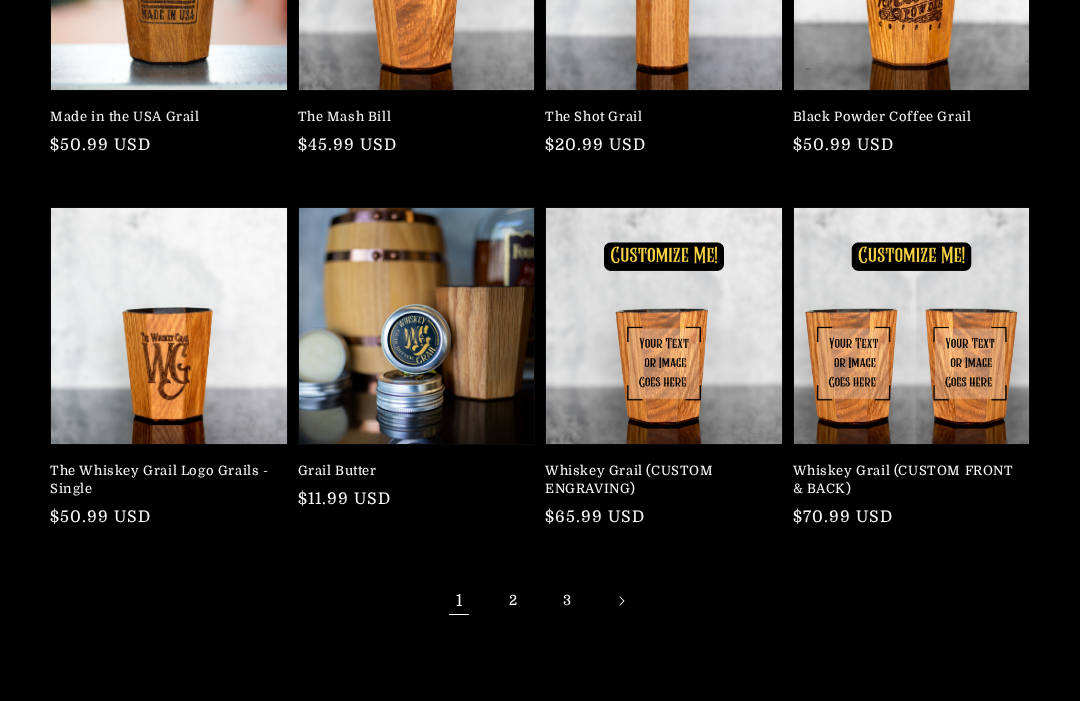 click on "Whiskey Grail (CUSTOM ENGRAVING)" at bounding box center (658, 480) 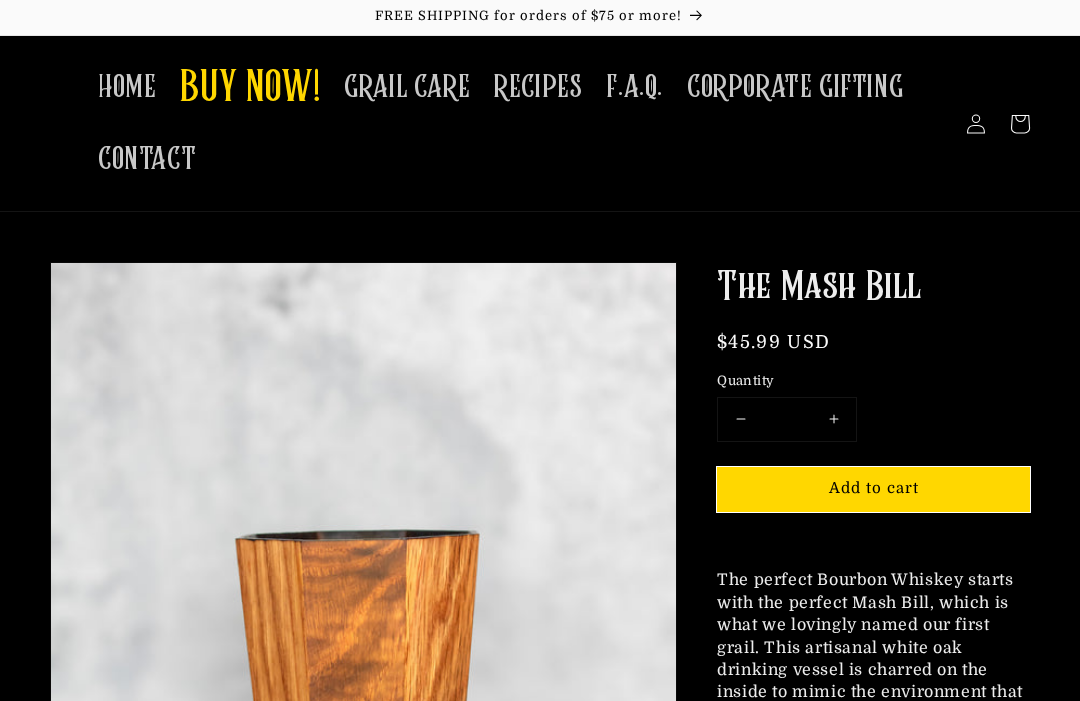scroll, scrollTop: 0, scrollLeft: 0, axis: both 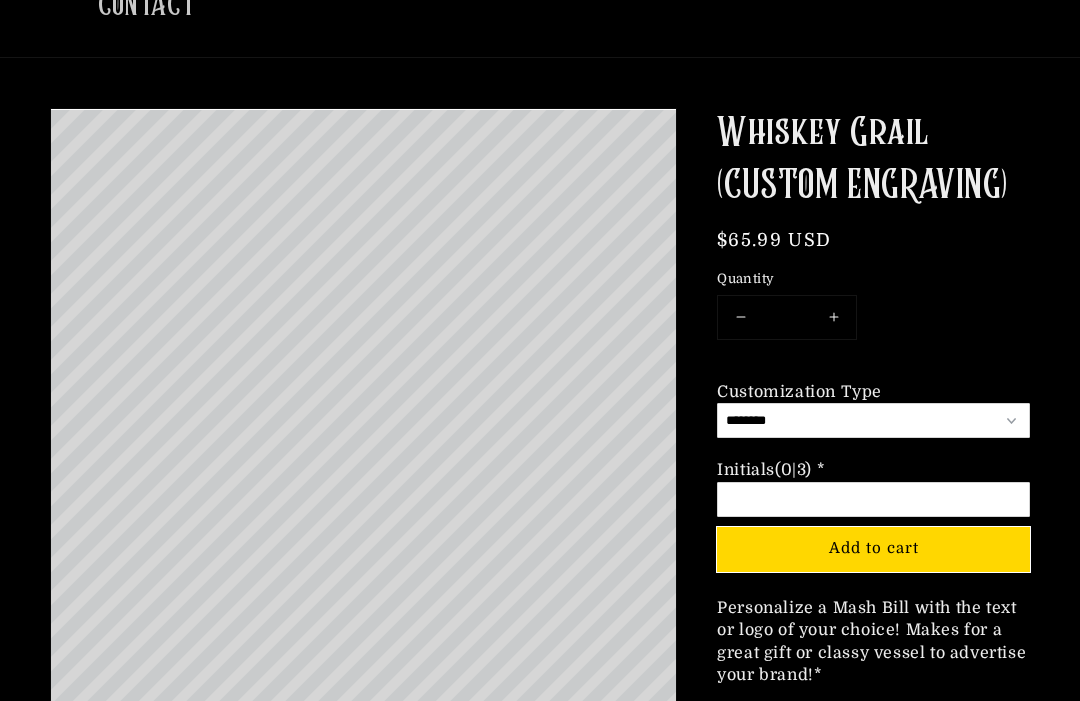 click on "**********" at bounding box center [873, 420] 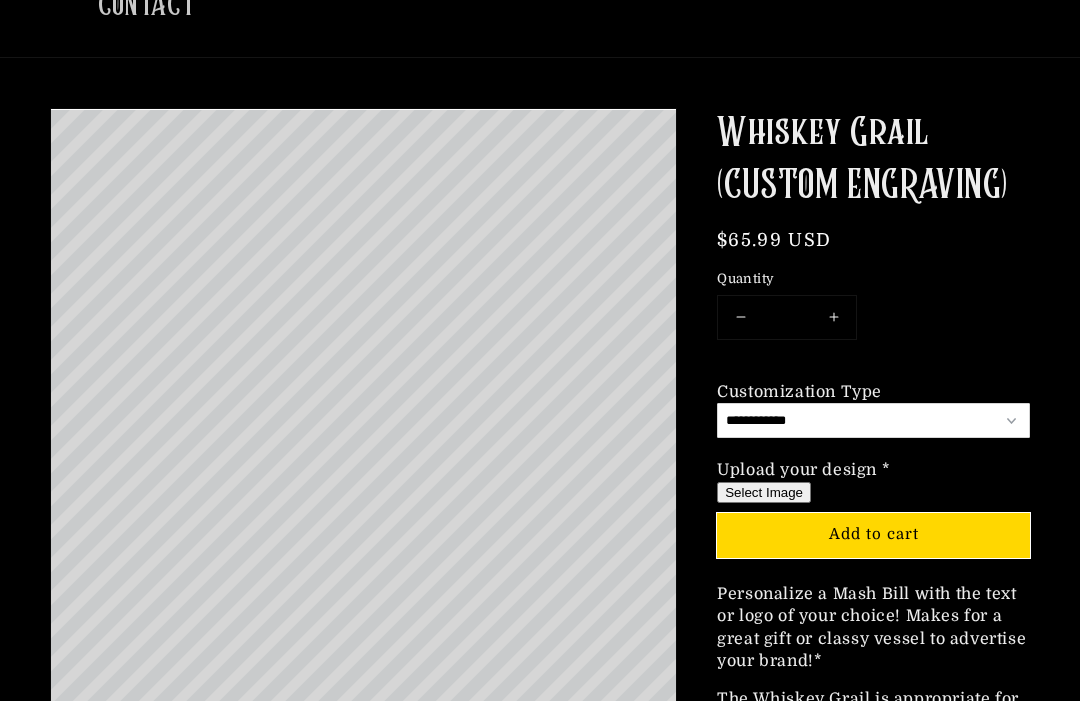 click on "Select Image" at bounding box center [764, 492] 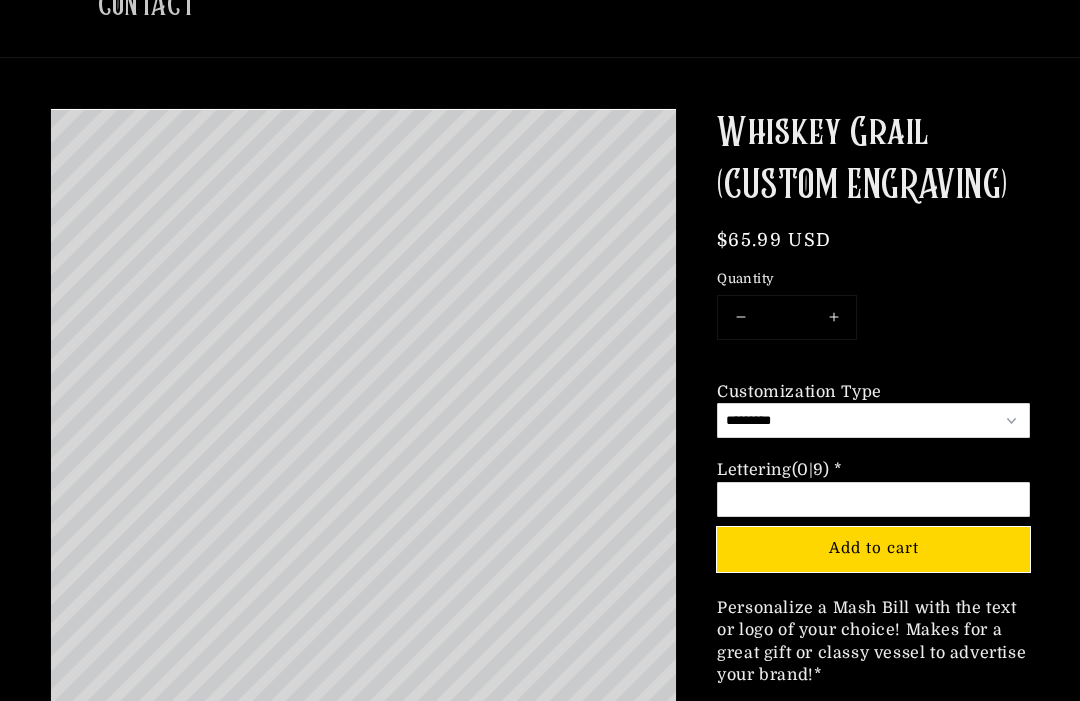 click on "Option 2 of 2
Lettering
(0|9)
*
Required" at bounding box center (873, 499) 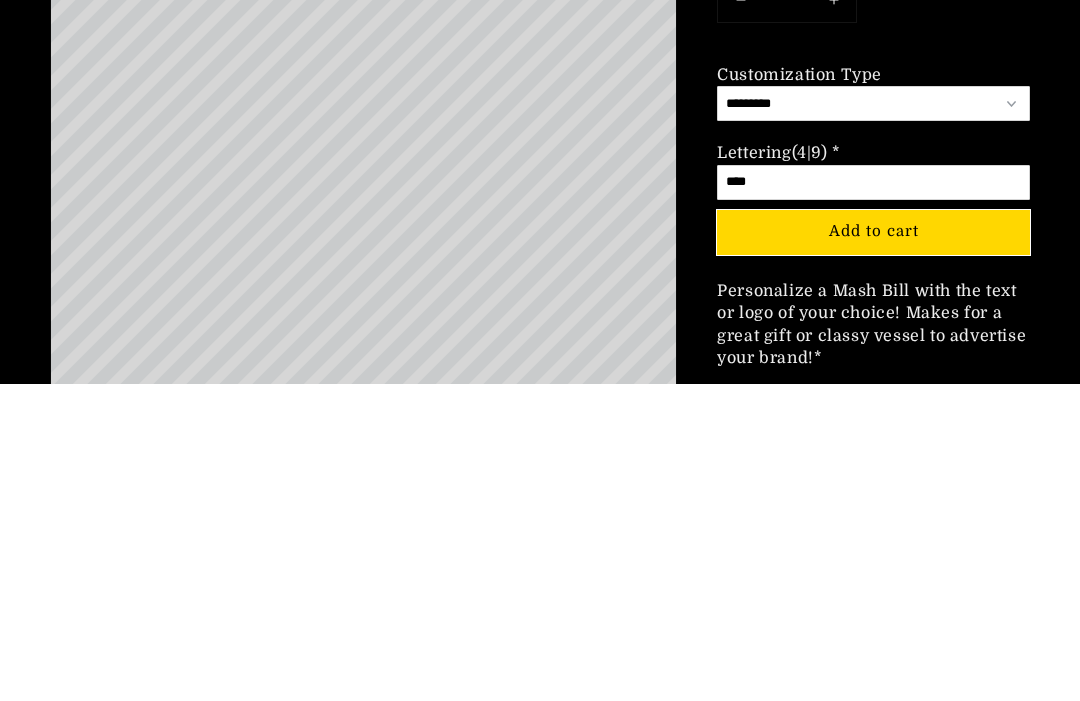 click on "Add to cart" at bounding box center [873, 549] 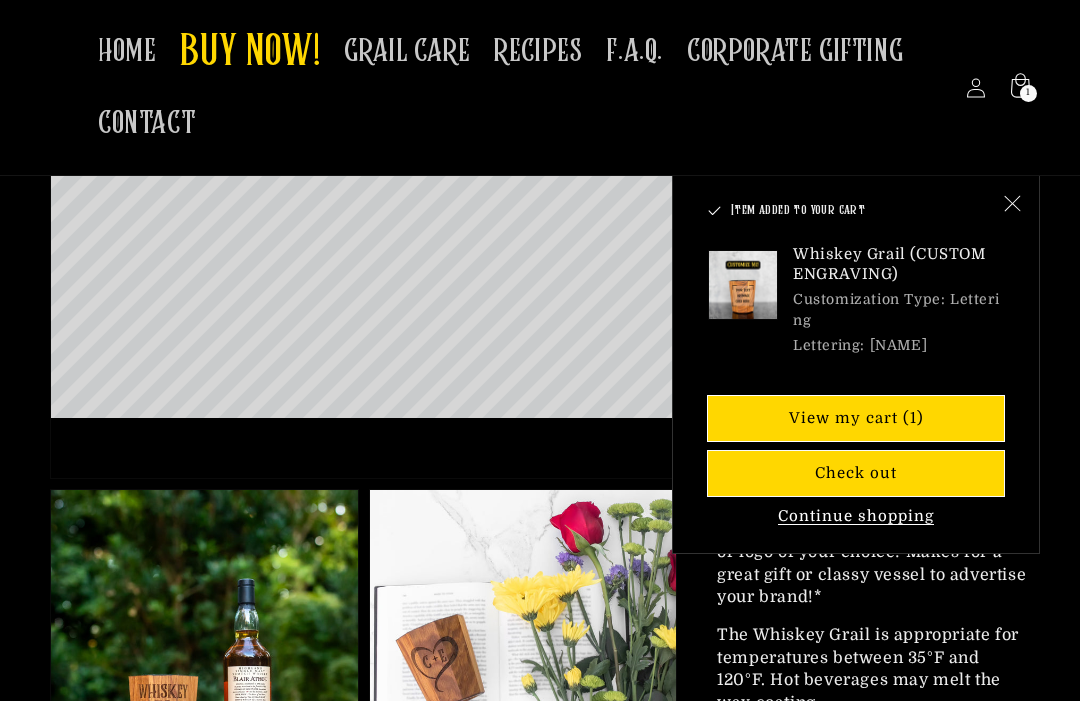 click on "Continue shopping" at bounding box center (856, 517) 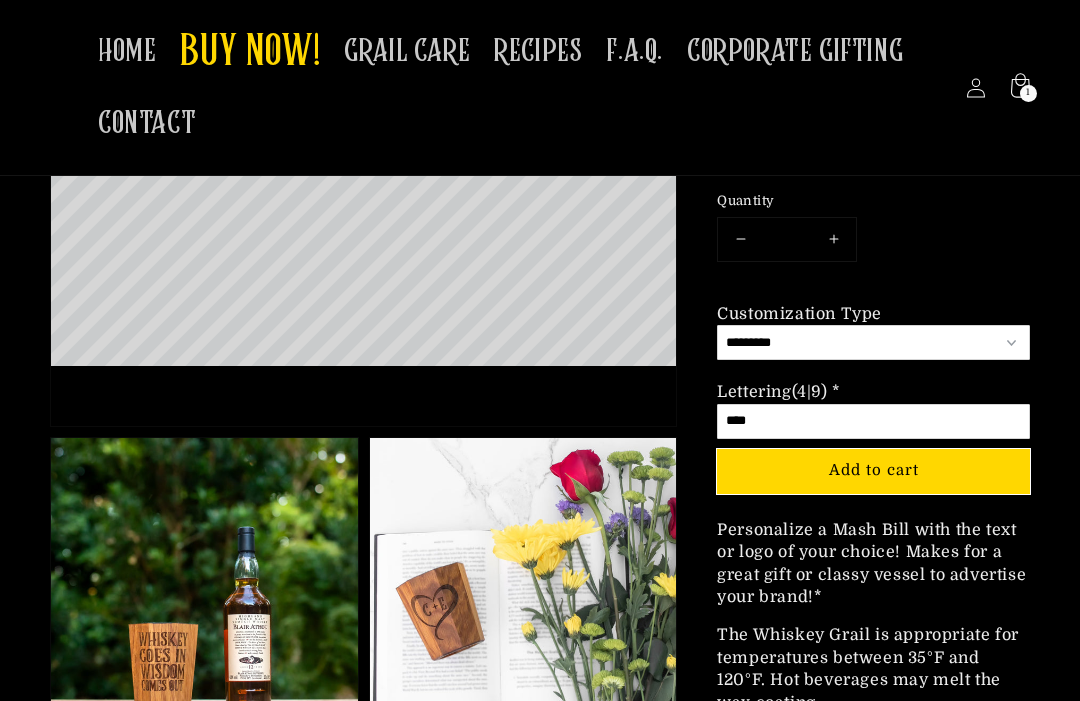 scroll, scrollTop: 521, scrollLeft: 0, axis: vertical 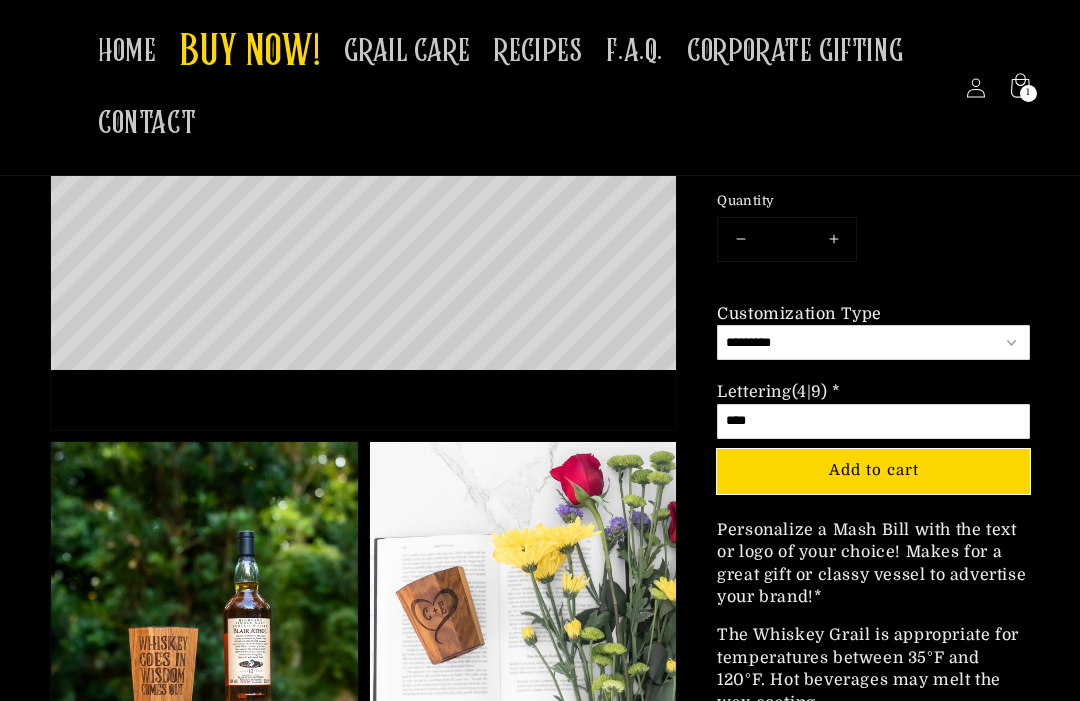 click on "****" at bounding box center [873, 420] 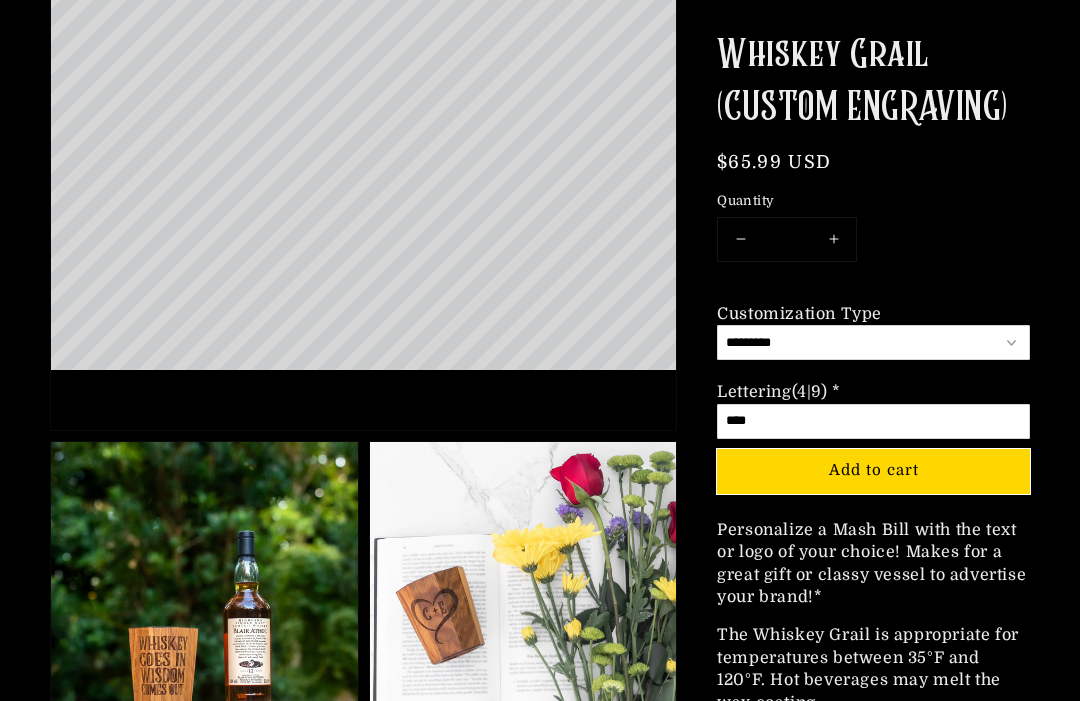 scroll, scrollTop: 520, scrollLeft: 0, axis: vertical 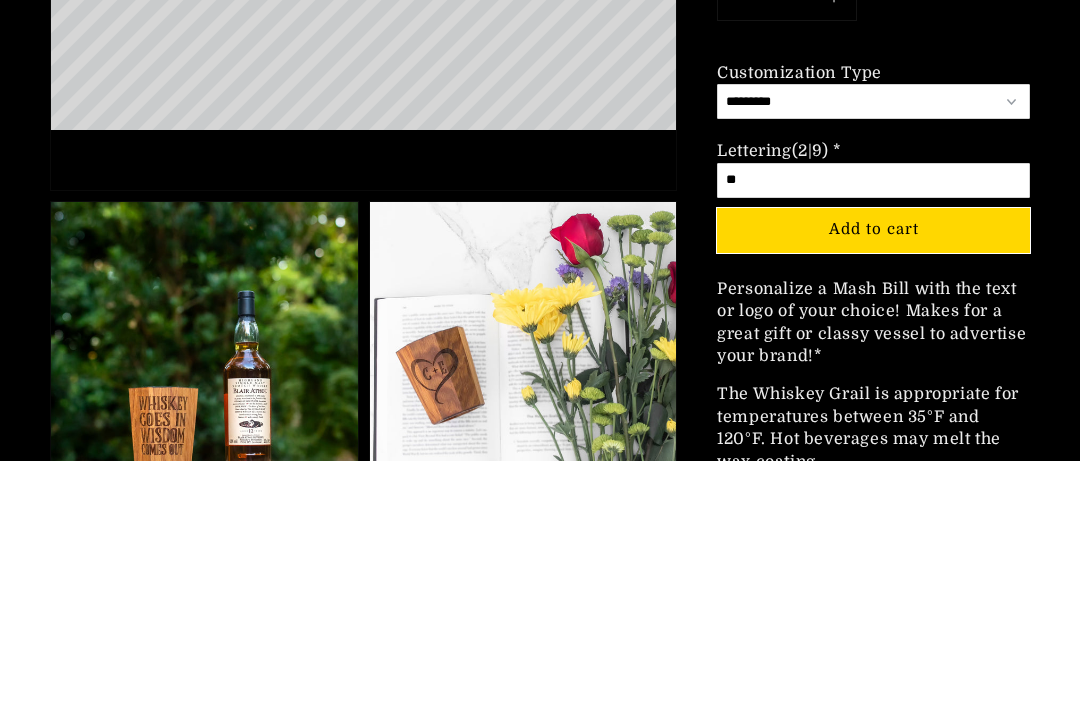 type on "*" 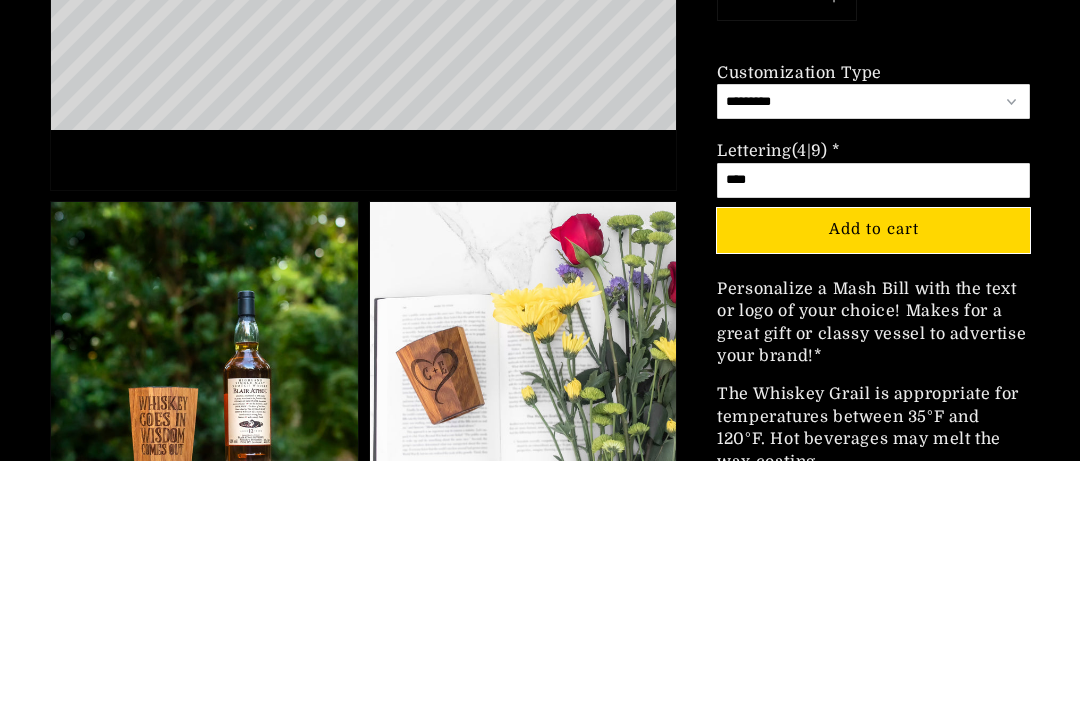 type on "*****" 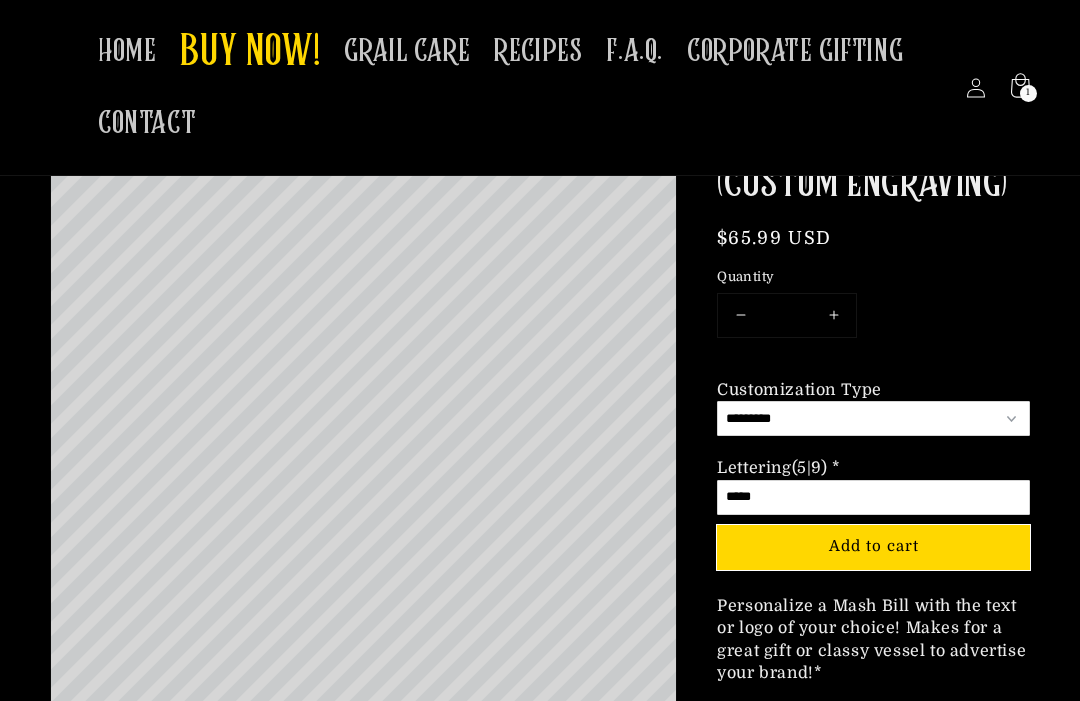 scroll, scrollTop: 157, scrollLeft: 0, axis: vertical 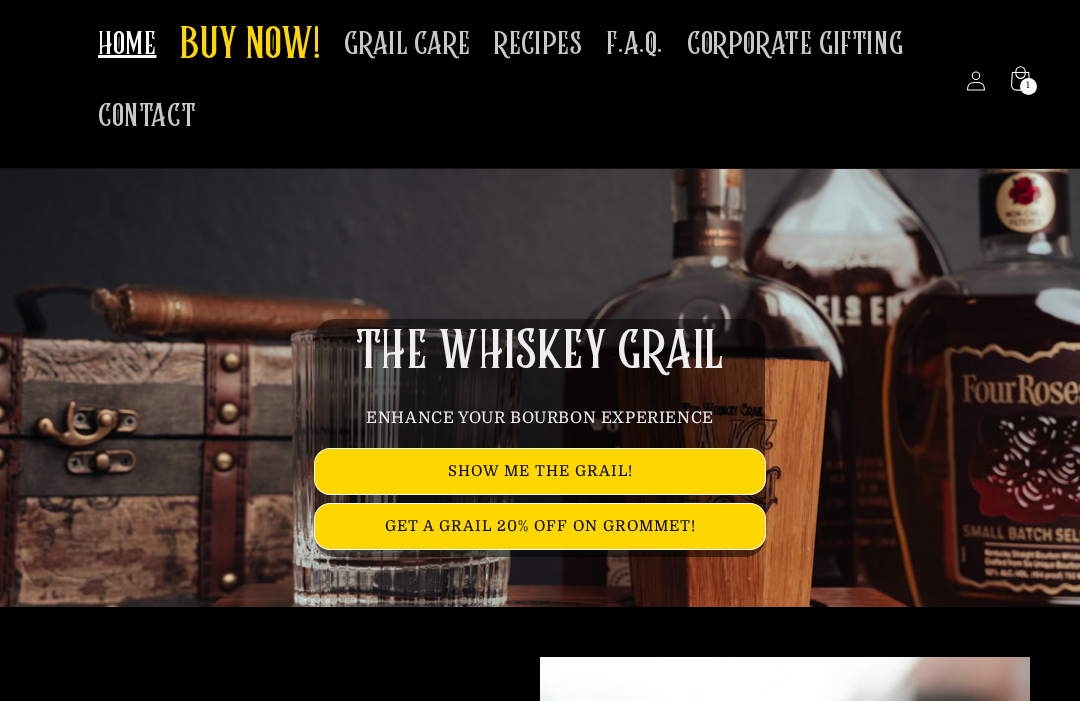 click on "BUY NOW!" at bounding box center (250, 47) 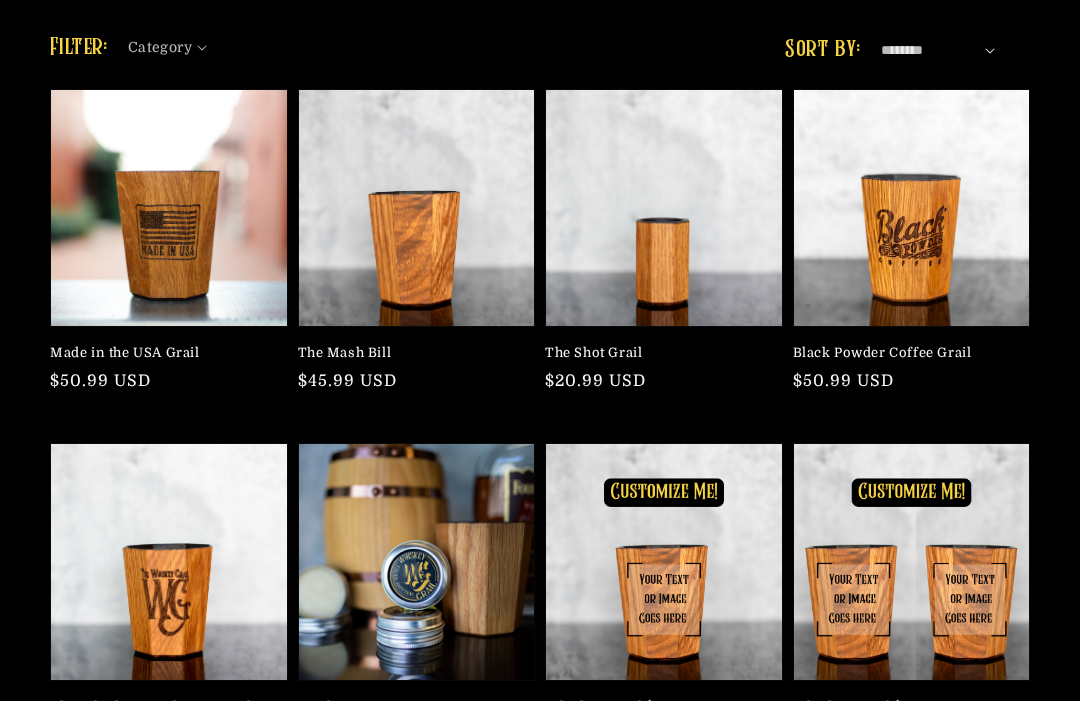 scroll, scrollTop: 222, scrollLeft: 0, axis: vertical 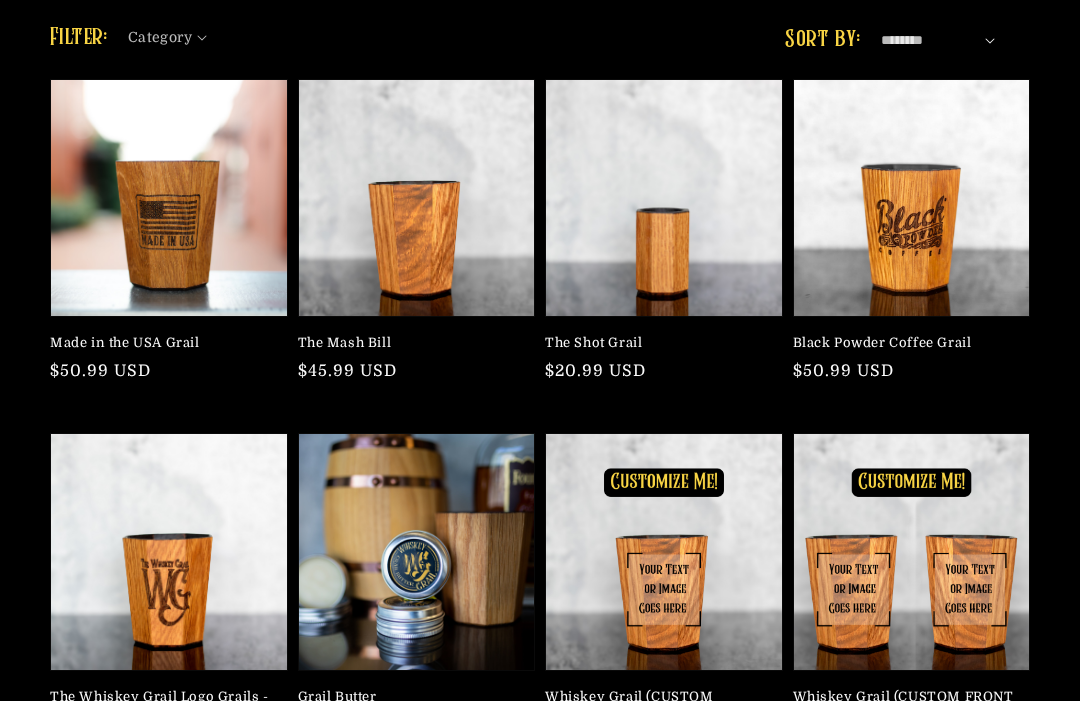 click on "The Whiskey Grail Logo Grails - Single" at bounding box center [163, 706] 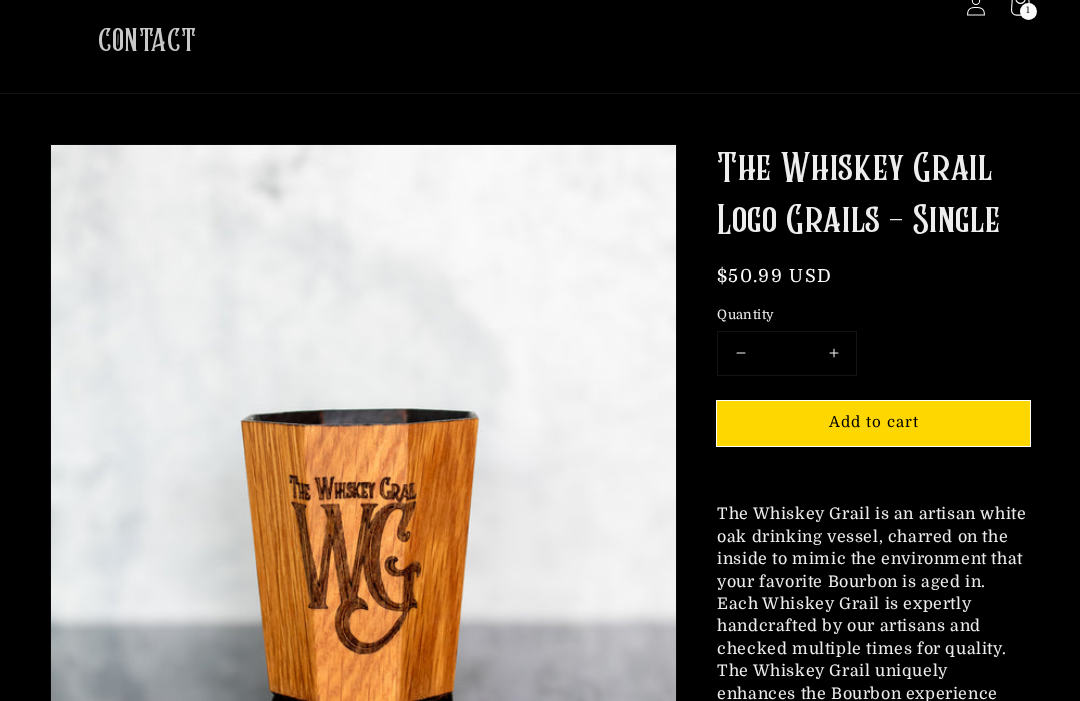 scroll, scrollTop: 118, scrollLeft: 0, axis: vertical 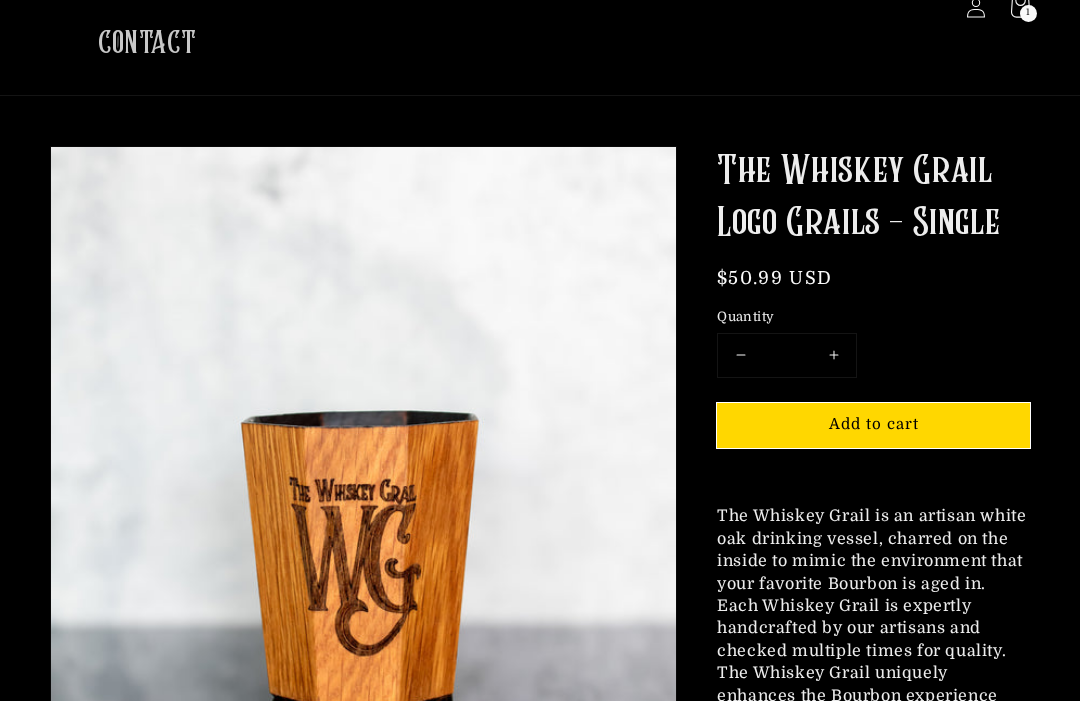 click on "Increase quantity for The Whiskey Grail Logo Grails - Single" at bounding box center (833, 355) 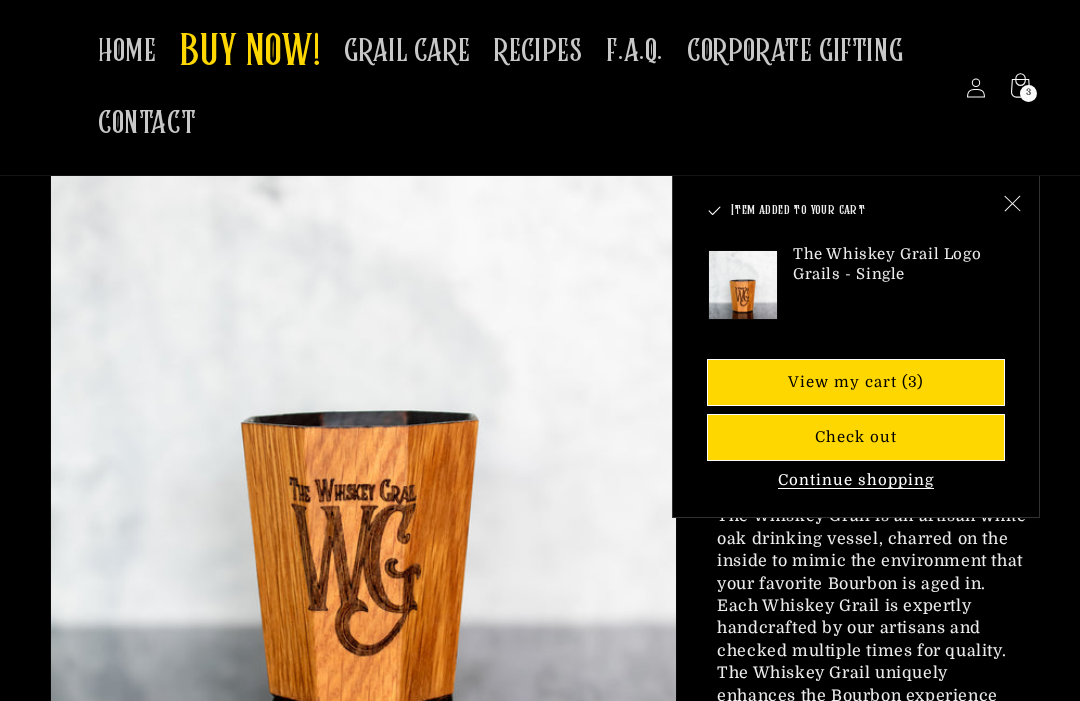 click 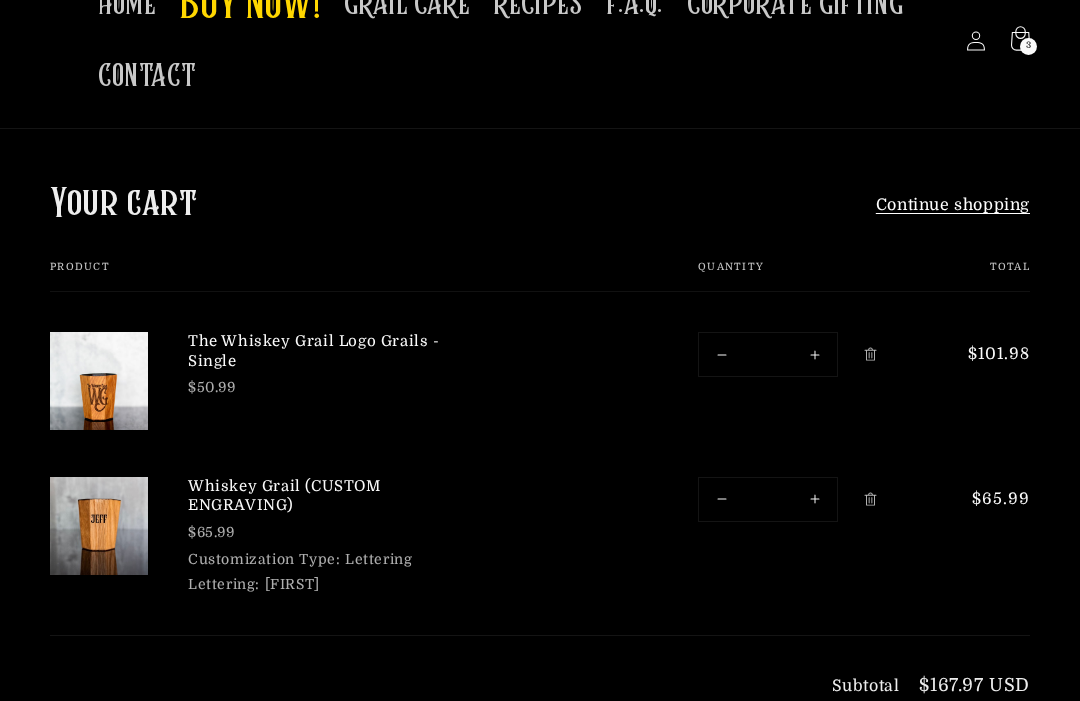 scroll, scrollTop: 83, scrollLeft: 0, axis: vertical 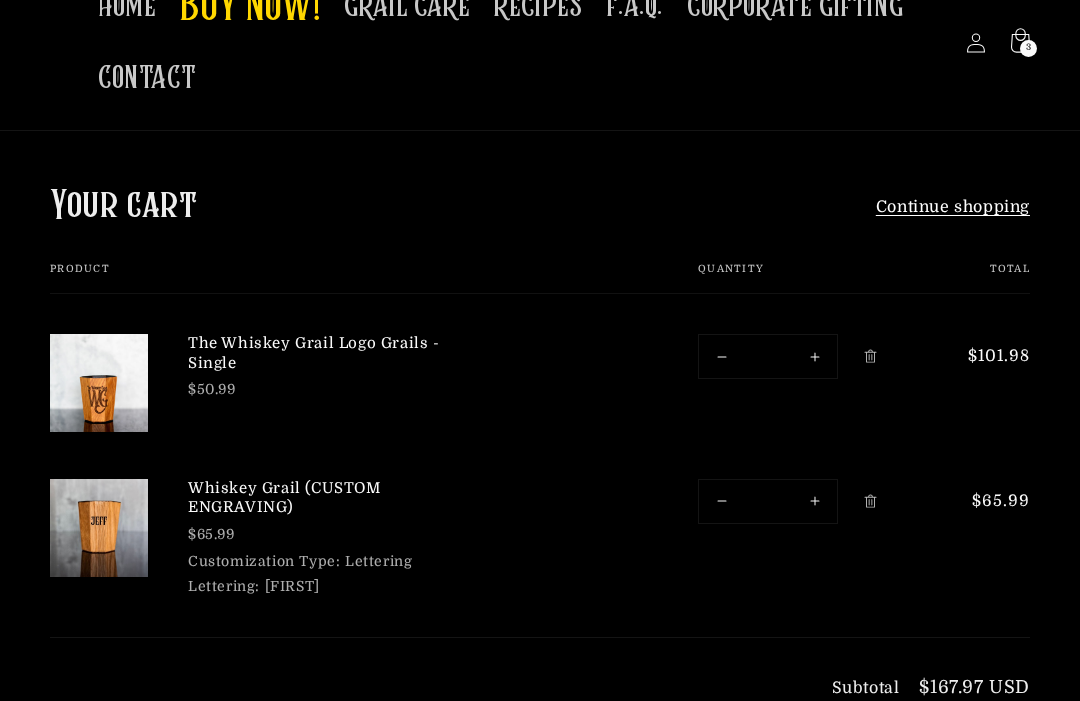 click at bounding box center (870, 501) 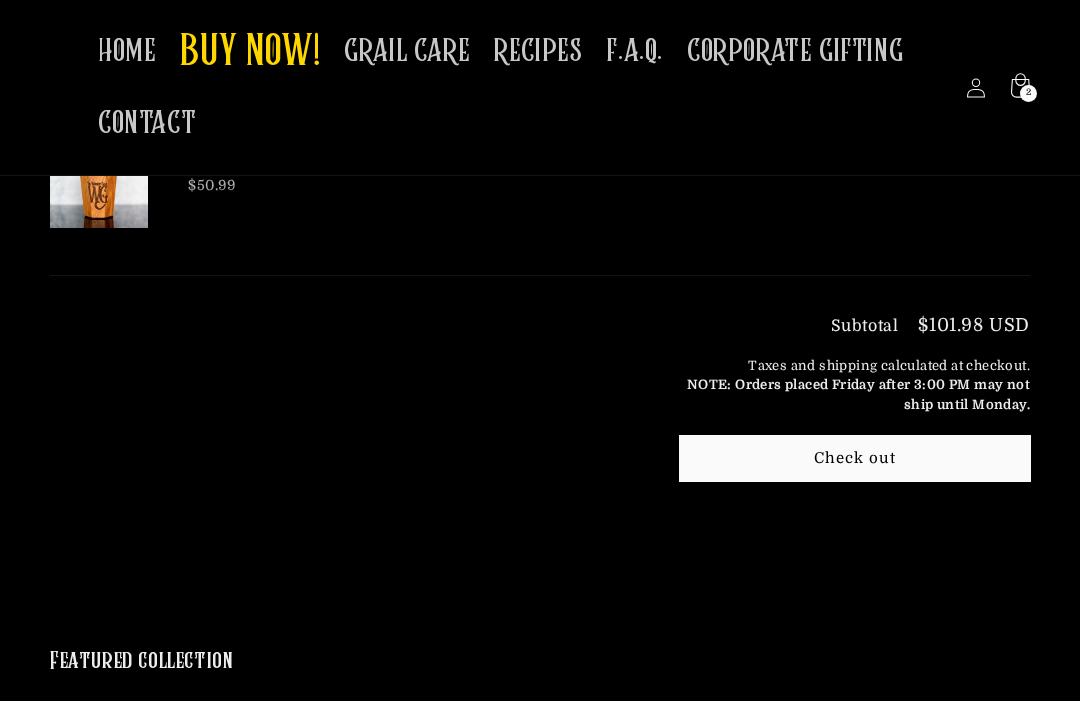 scroll, scrollTop: 0, scrollLeft: 0, axis: both 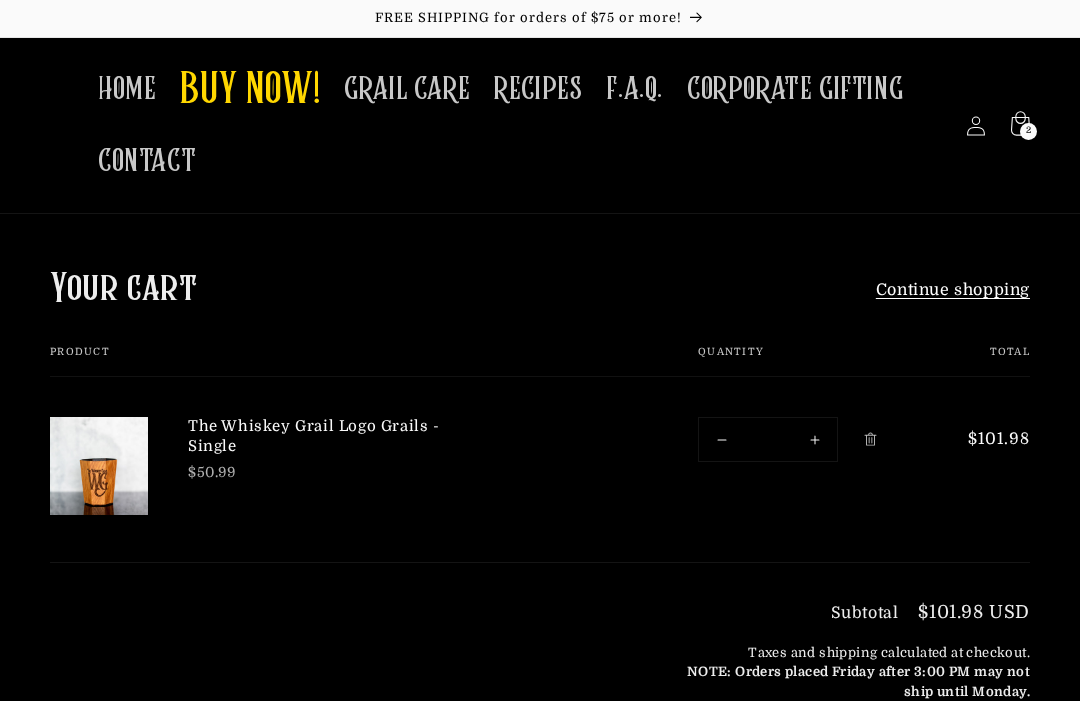 click at bounding box center [870, 439] 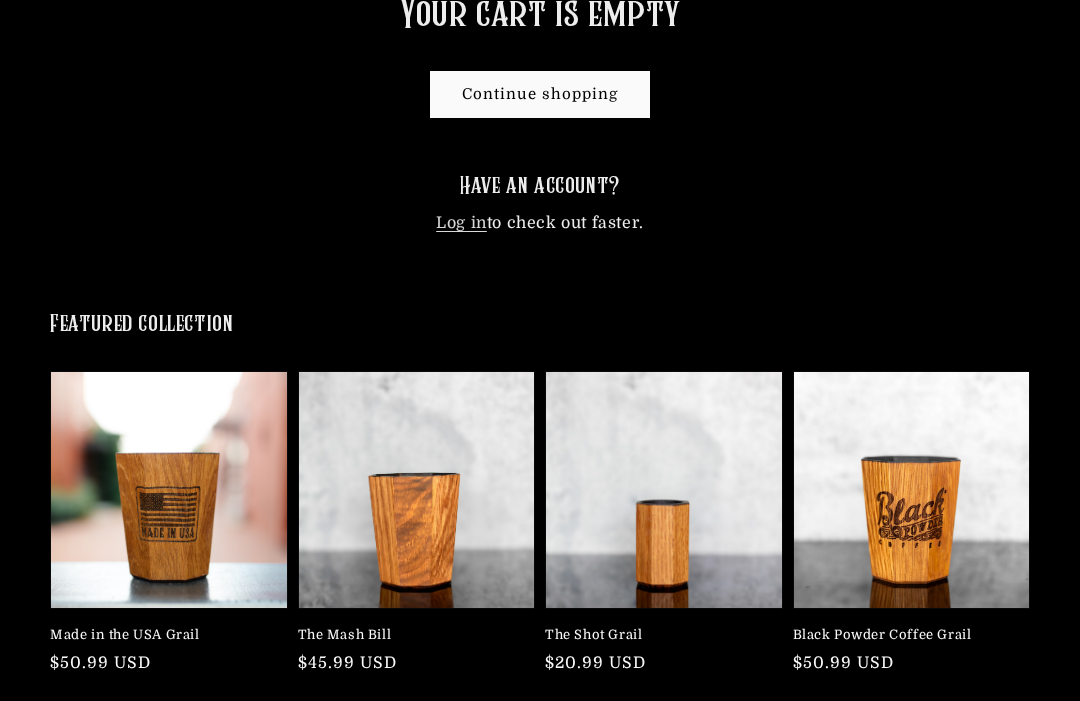 scroll, scrollTop: 294, scrollLeft: 0, axis: vertical 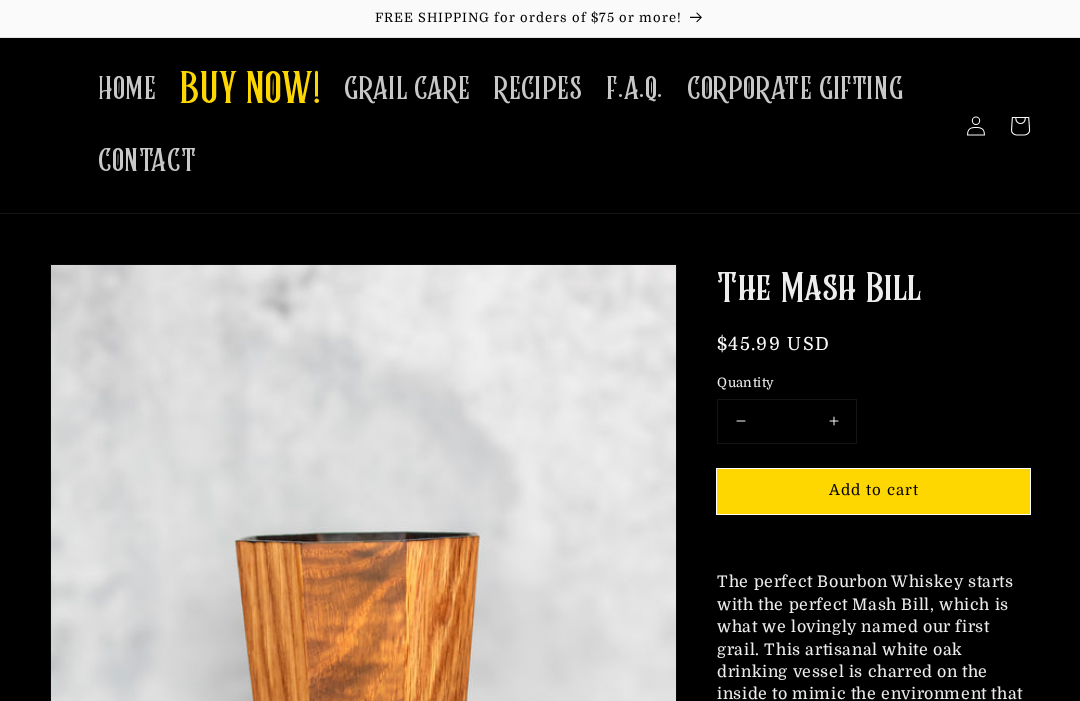 click on "Increase quantity for The Mash Bill" at bounding box center [833, 421] 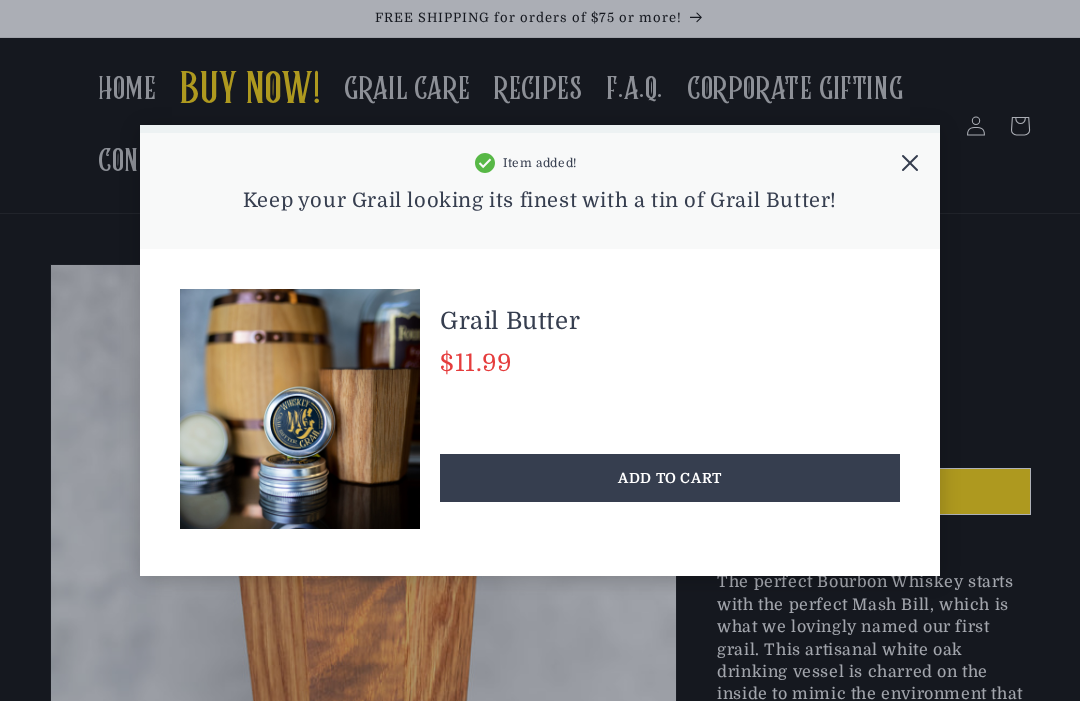 click on "ADD TO CART" at bounding box center [670, 478] 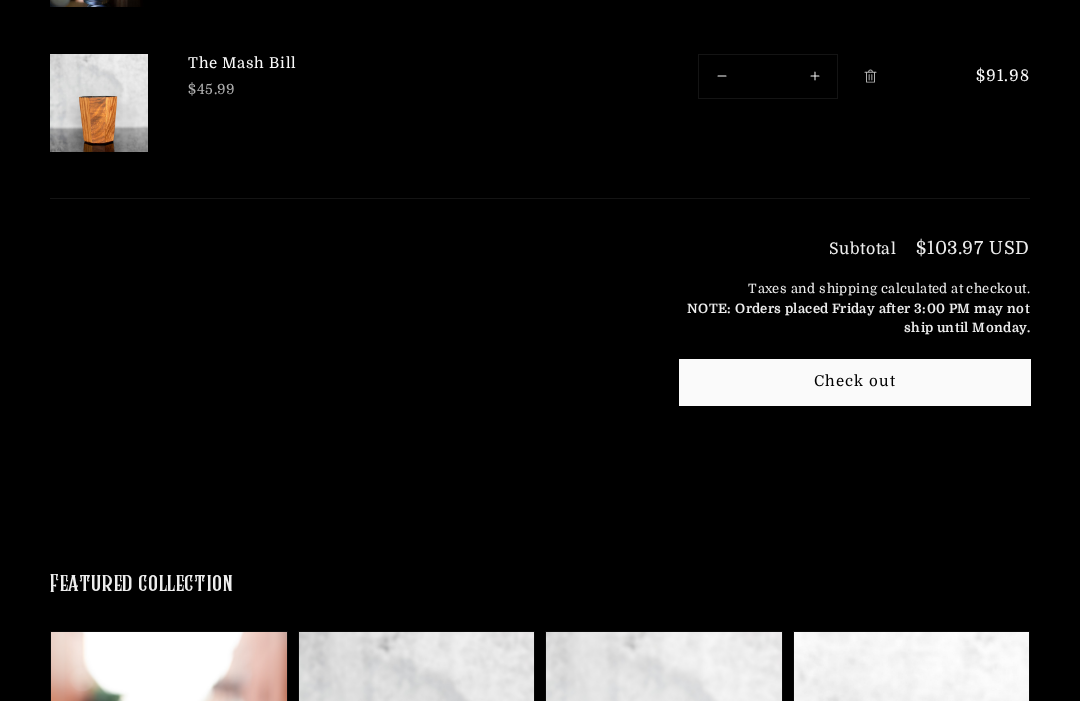 scroll, scrollTop: 508, scrollLeft: 0, axis: vertical 